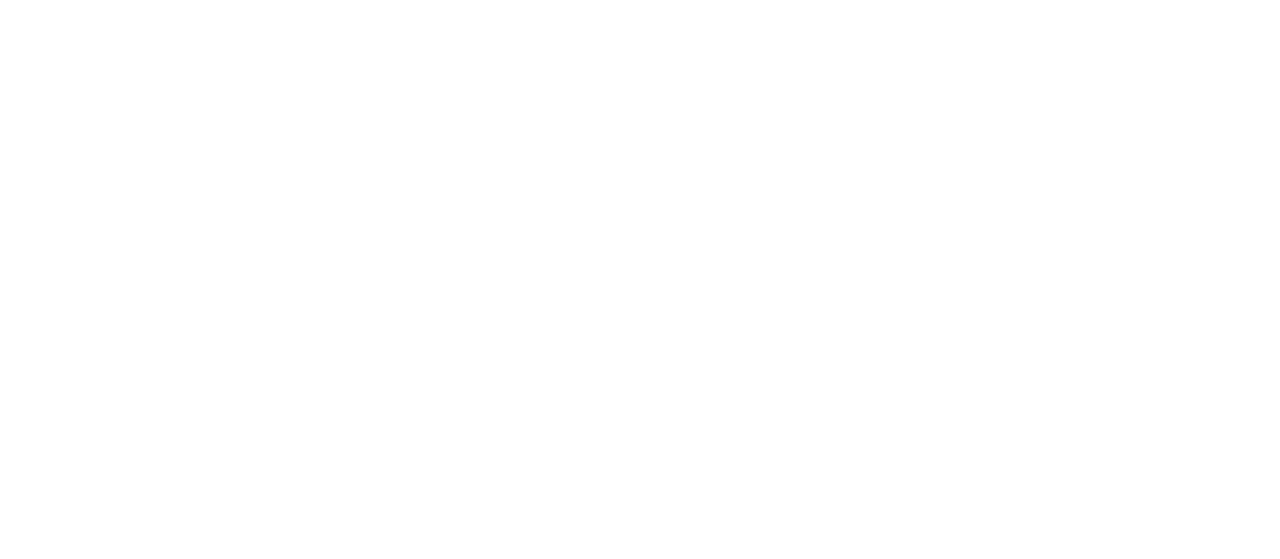 scroll, scrollTop: 0, scrollLeft: 0, axis: both 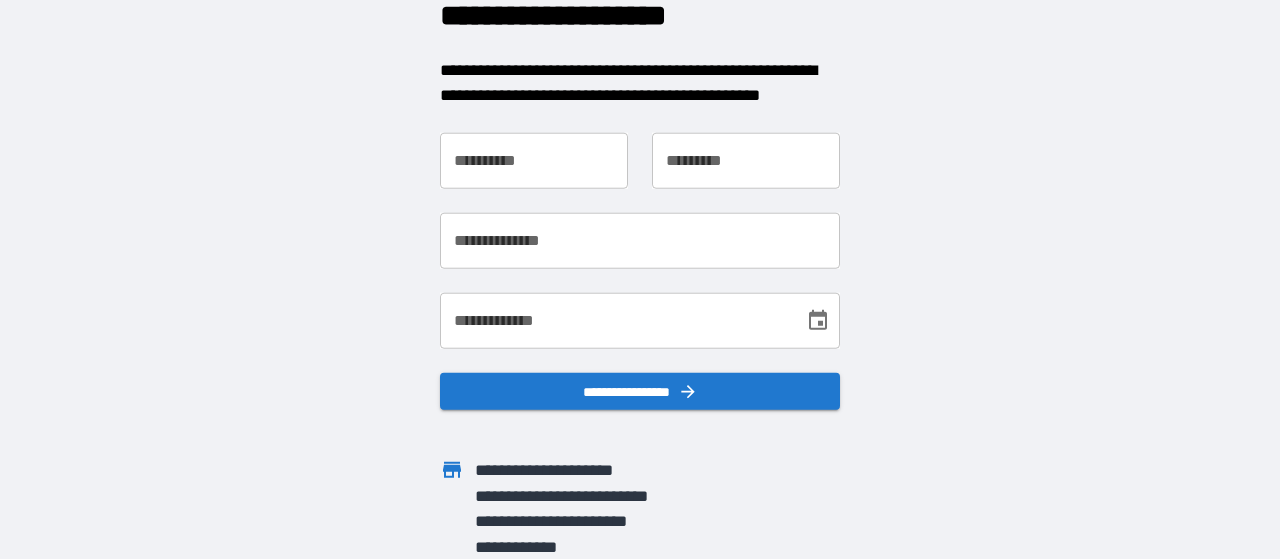 click on "**********" at bounding box center (534, 160) 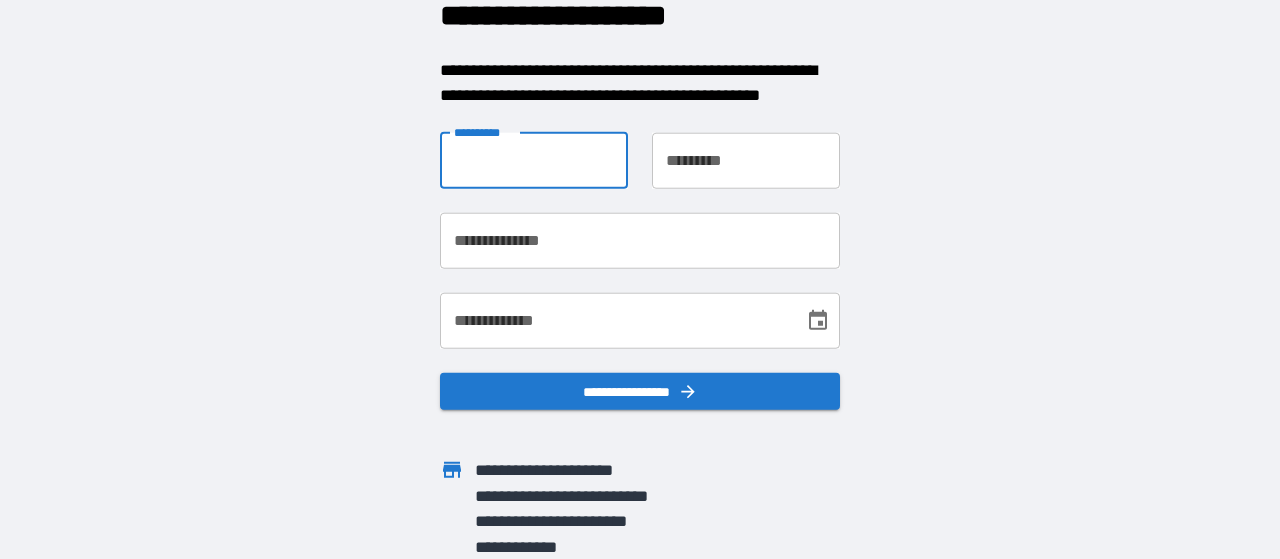 type on "*****" 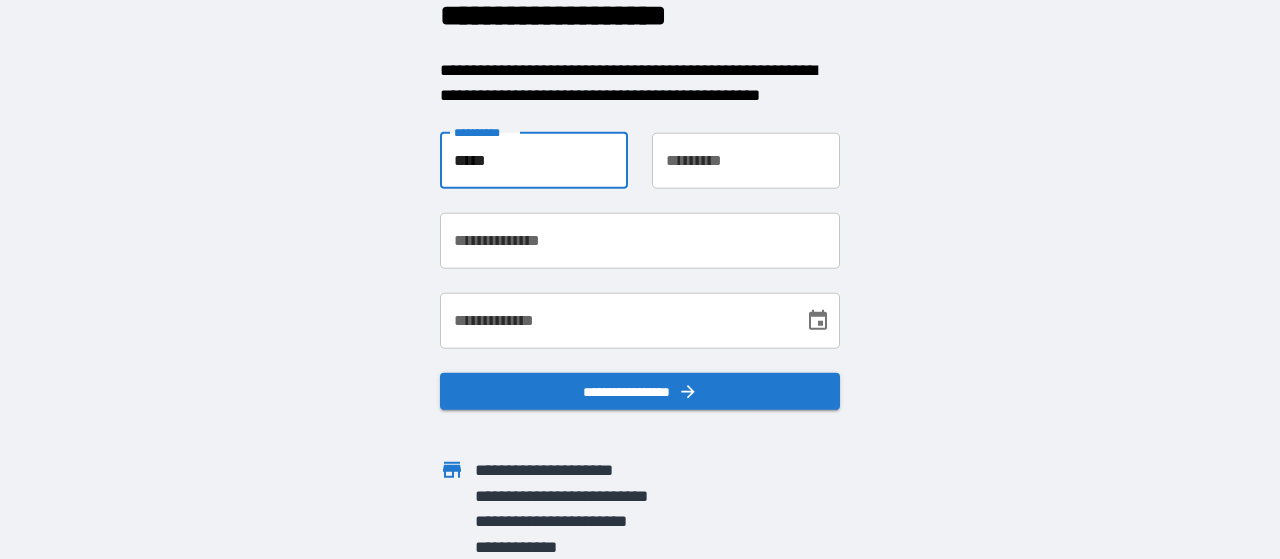 type on "****" 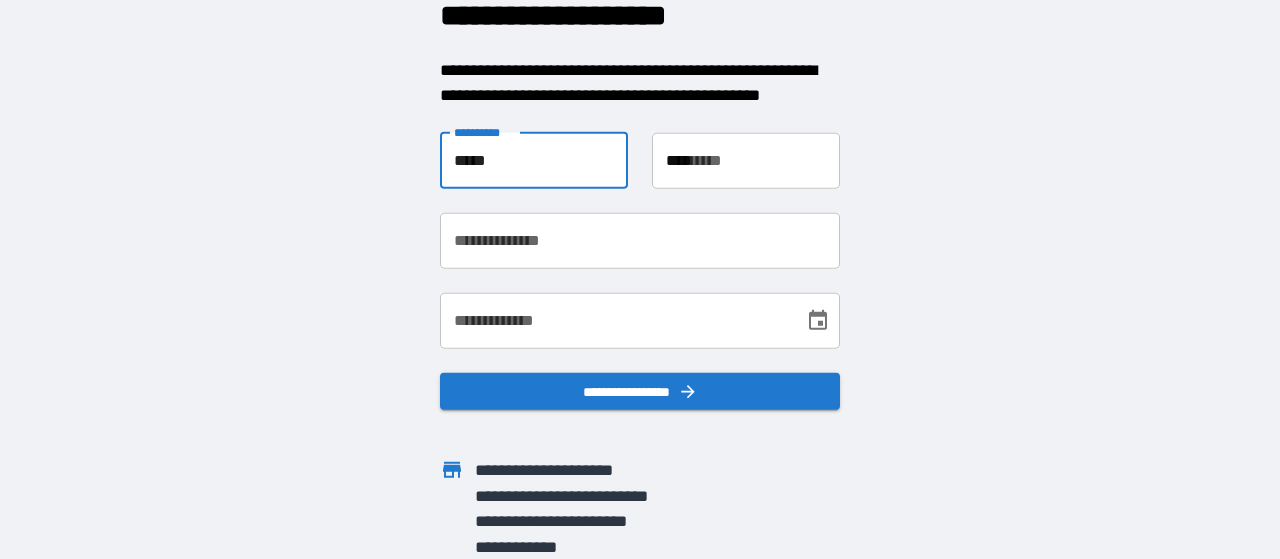 type on "**********" 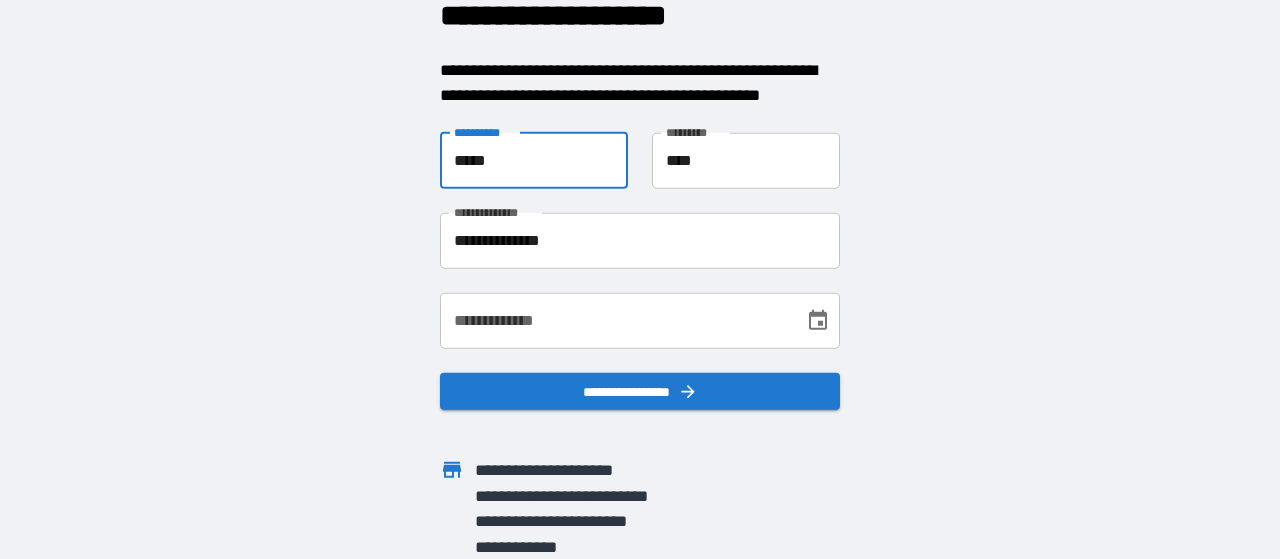 click on "**********" at bounding box center (615, 320) 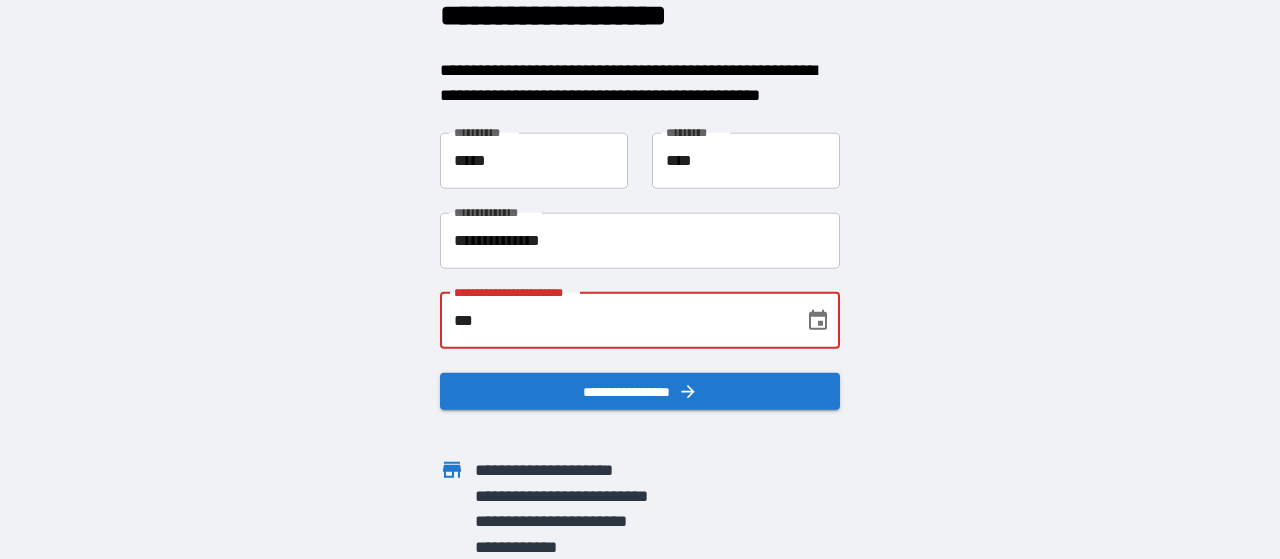 type on "*" 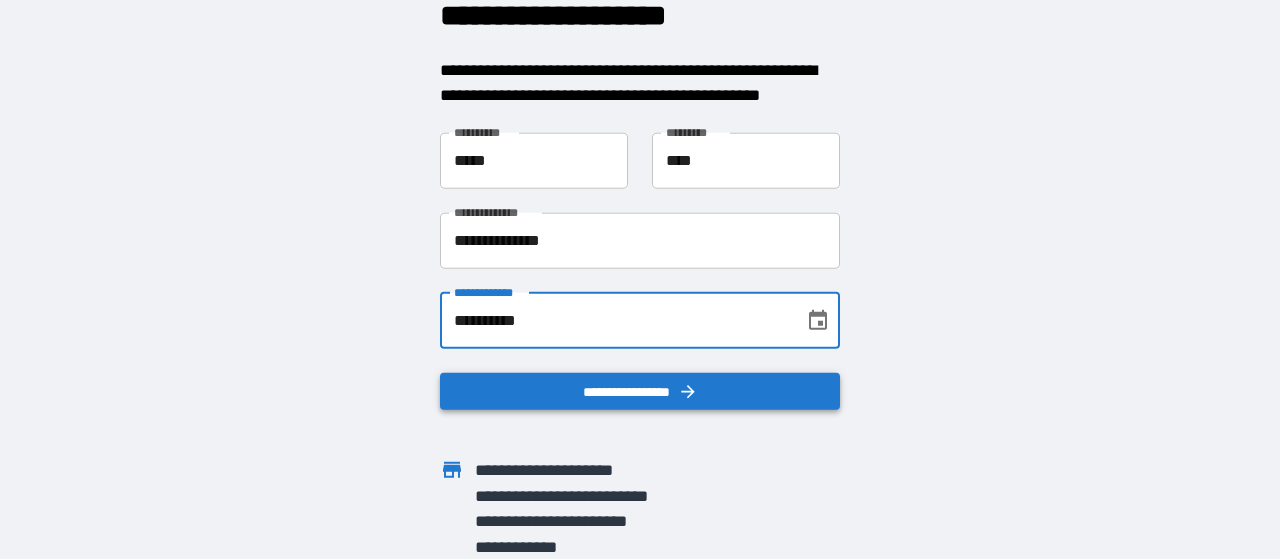 type on "**********" 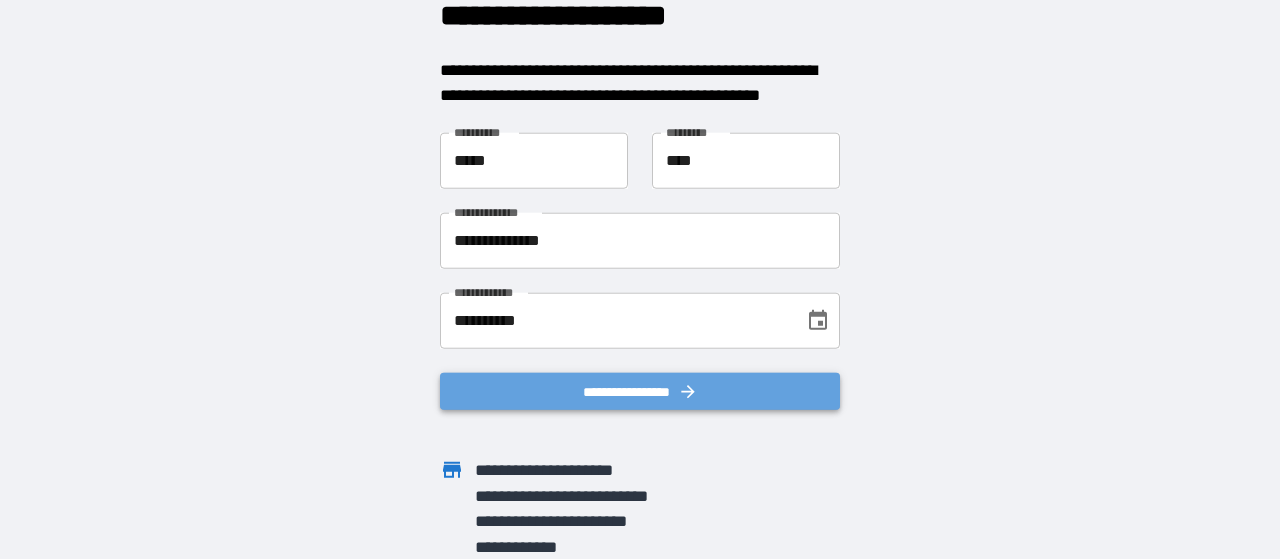 click on "**********" at bounding box center [640, 391] 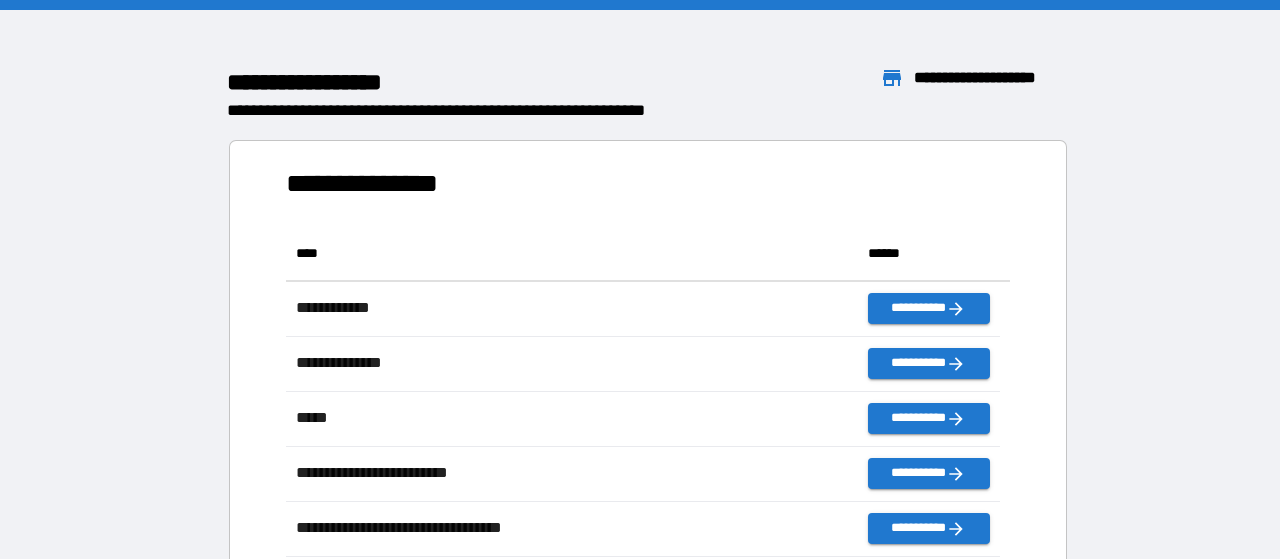 scroll, scrollTop: 16, scrollLeft: 16, axis: both 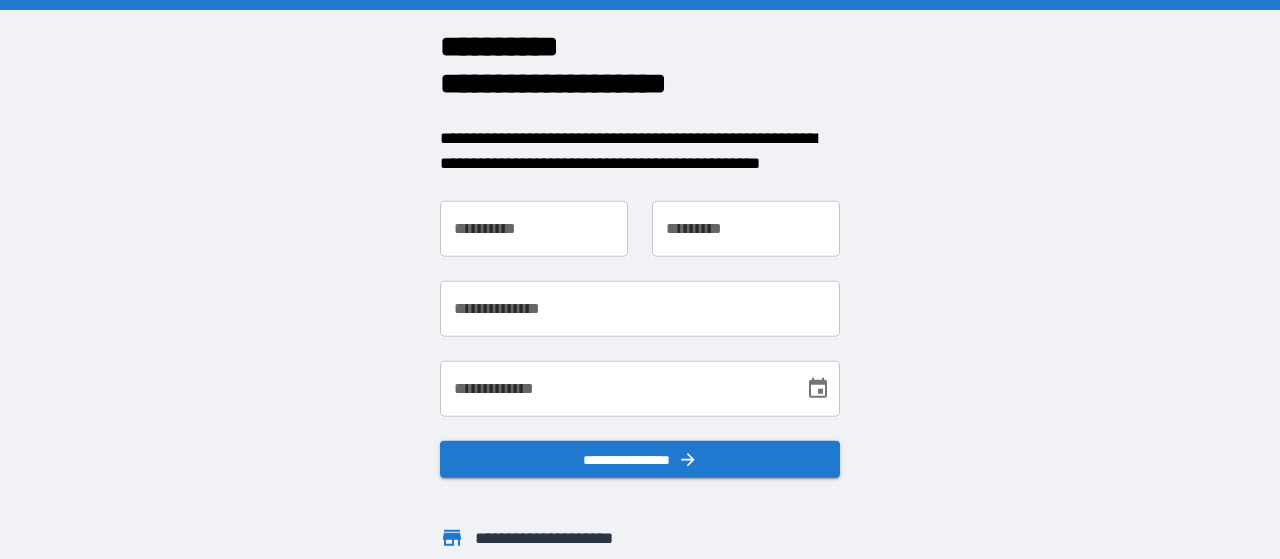 click on "**********" at bounding box center [534, 228] 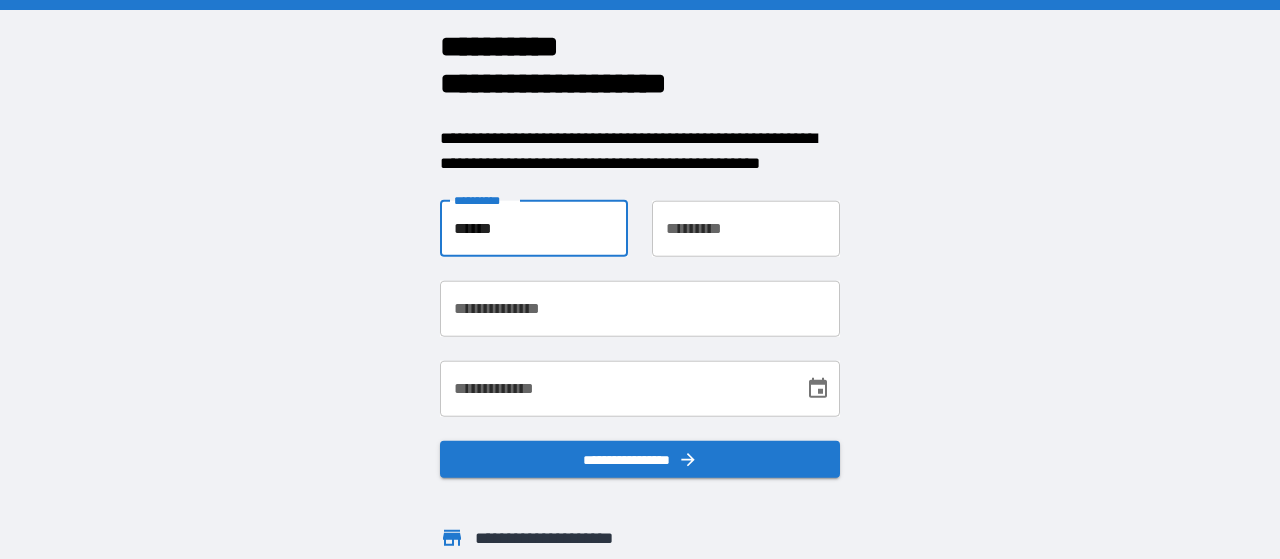 type on "*****" 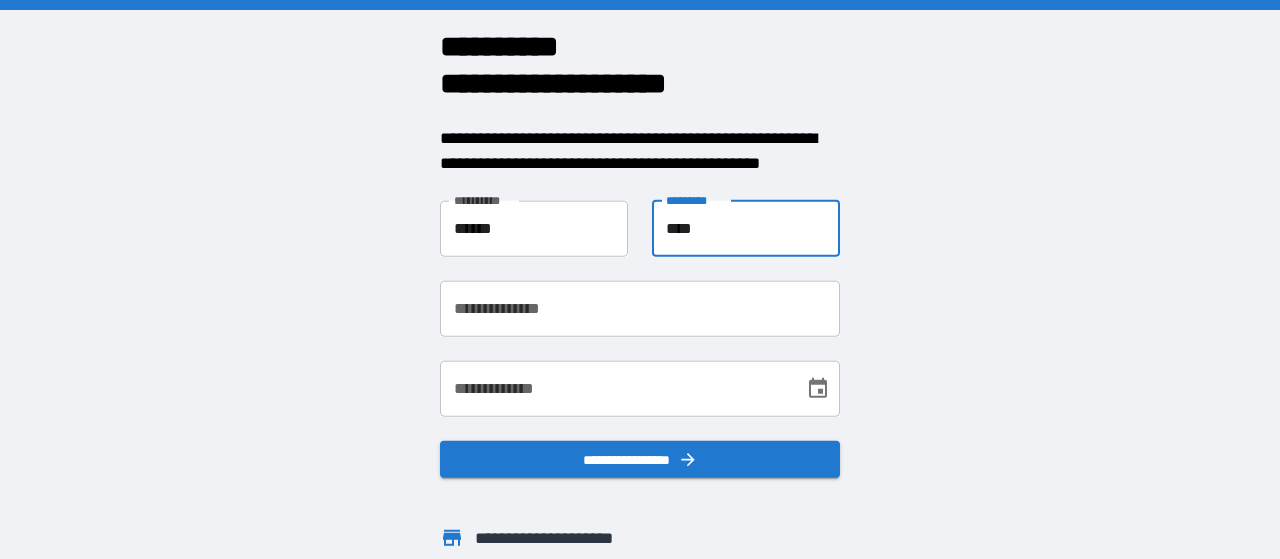 type on "****" 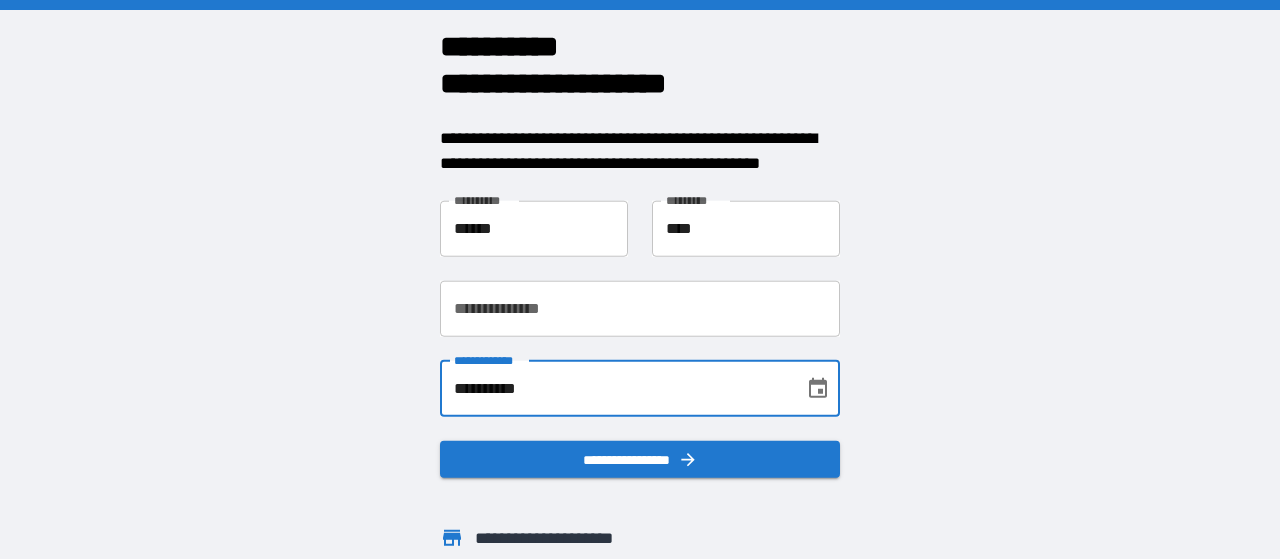 type on "**********" 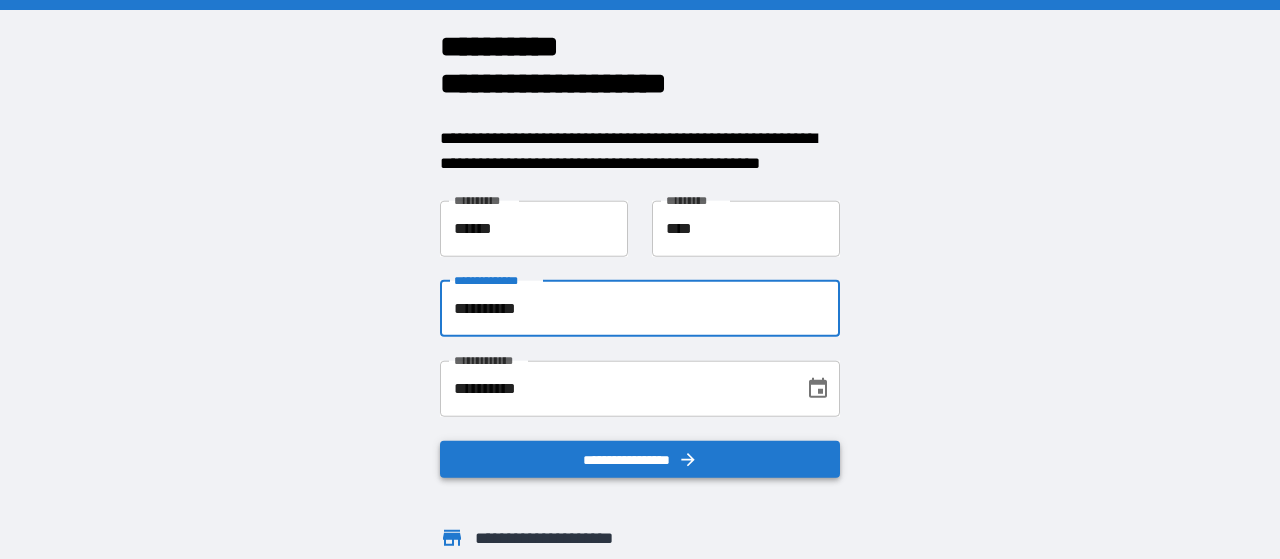 type on "**********" 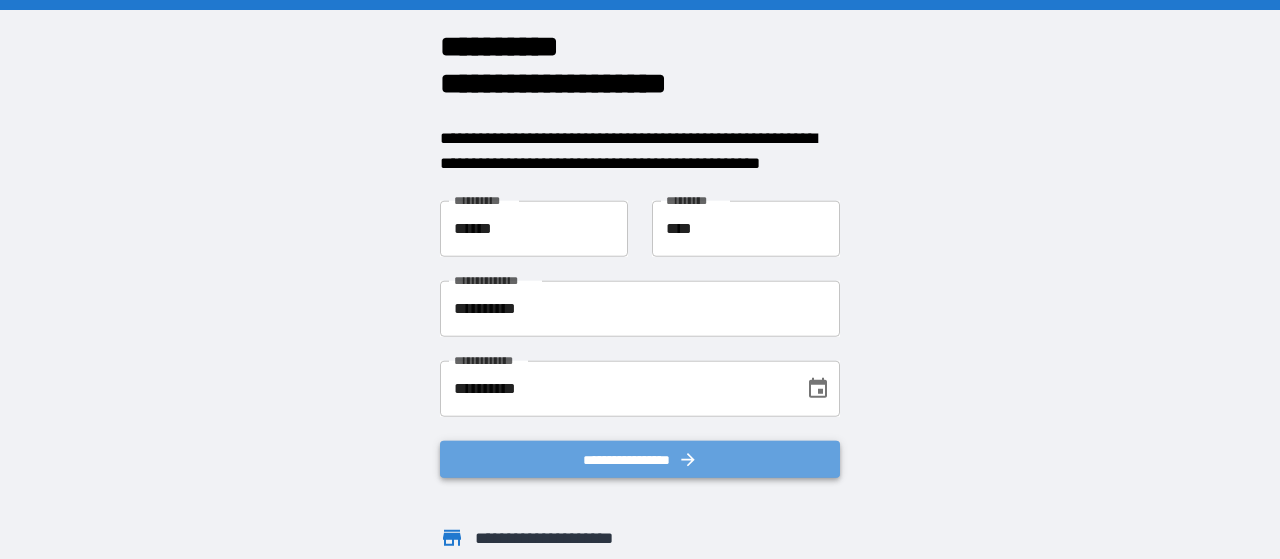 click on "**********" at bounding box center [640, 459] 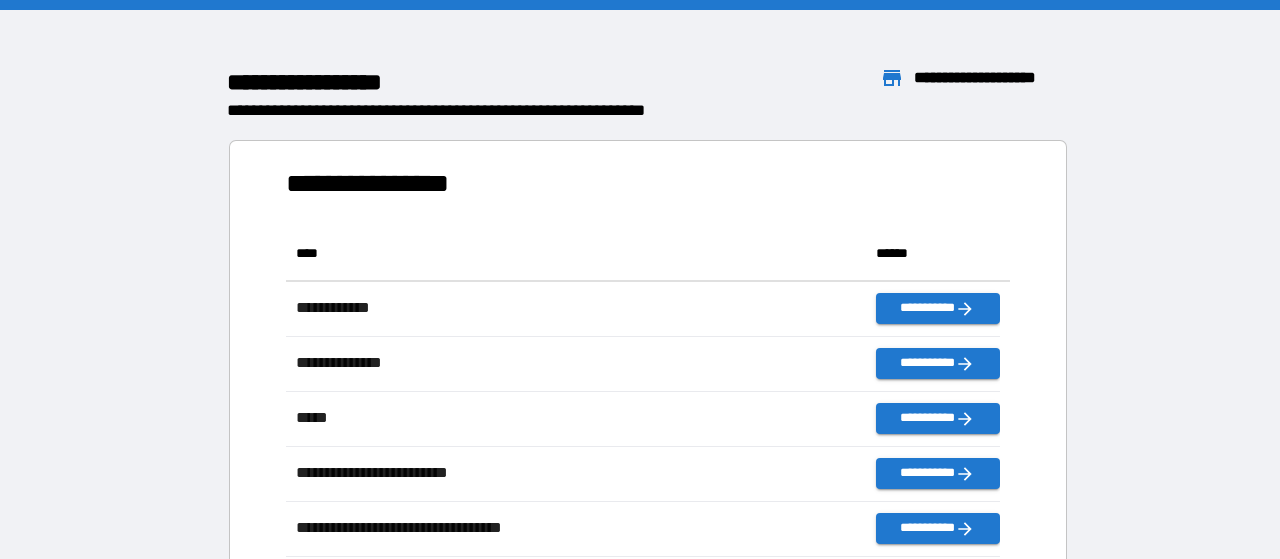 scroll, scrollTop: 16, scrollLeft: 16, axis: both 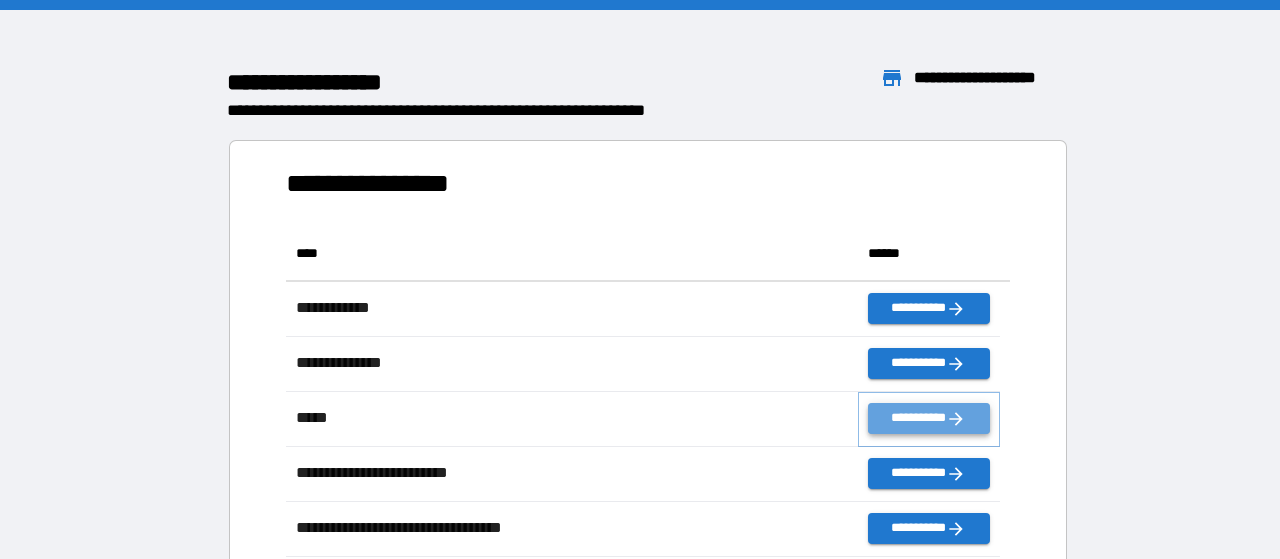 click on "**********" at bounding box center [929, 418] 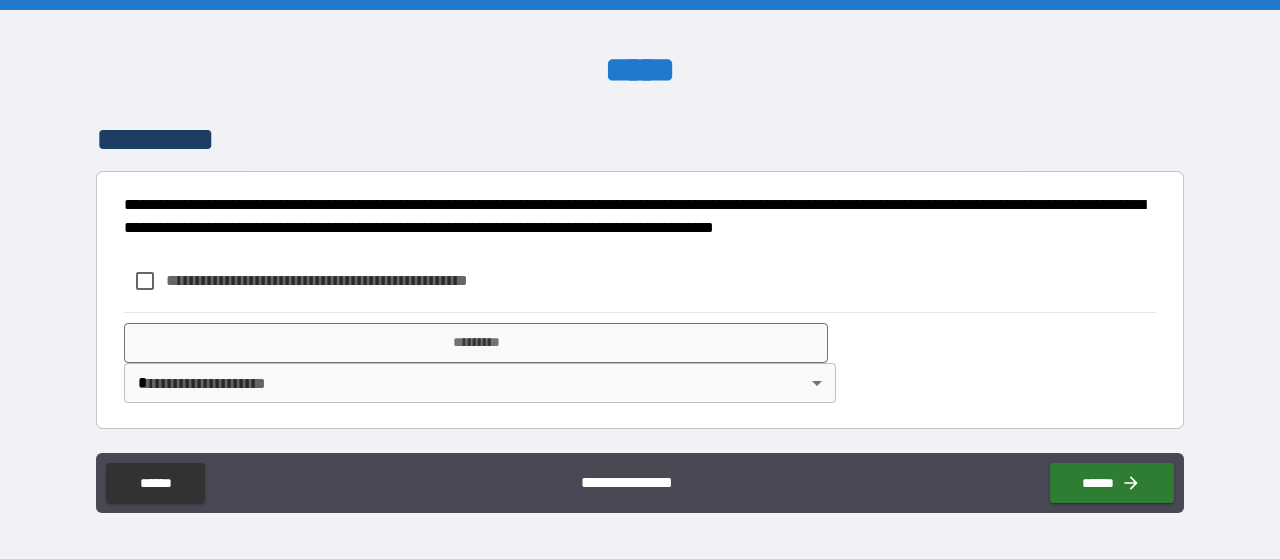 scroll, scrollTop: 2735, scrollLeft: 0, axis: vertical 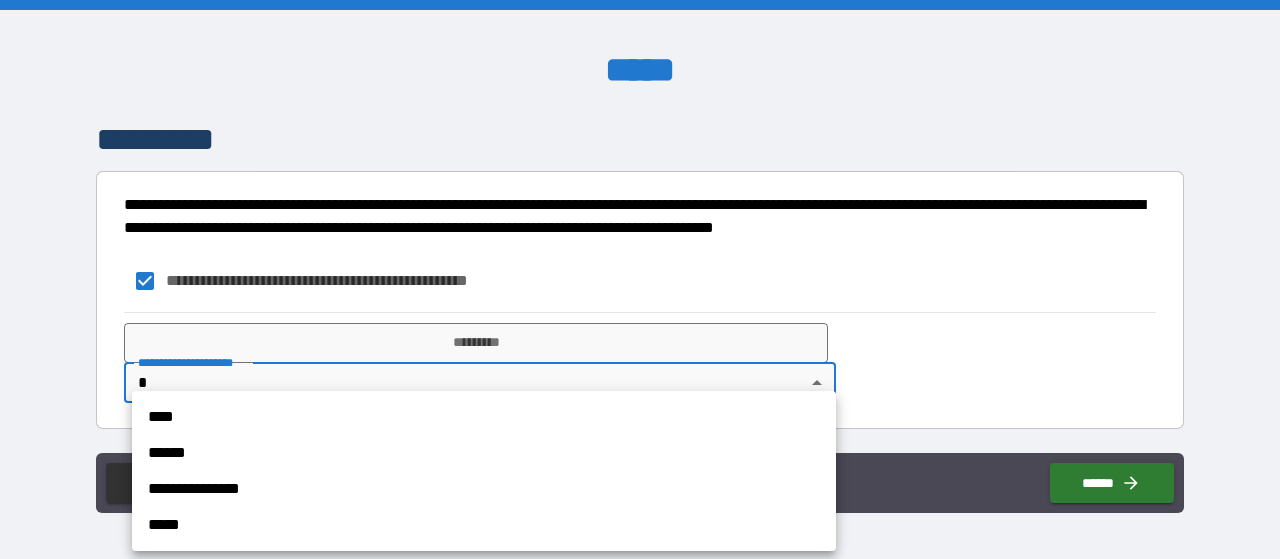 click on "**********" at bounding box center (640, 279) 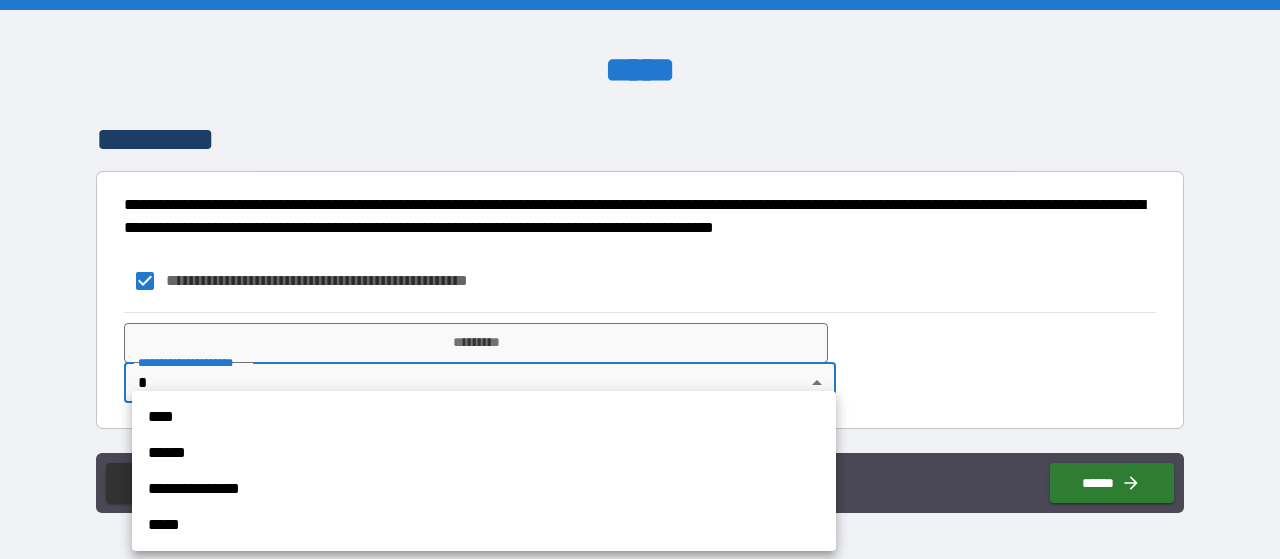 click at bounding box center (640, 279) 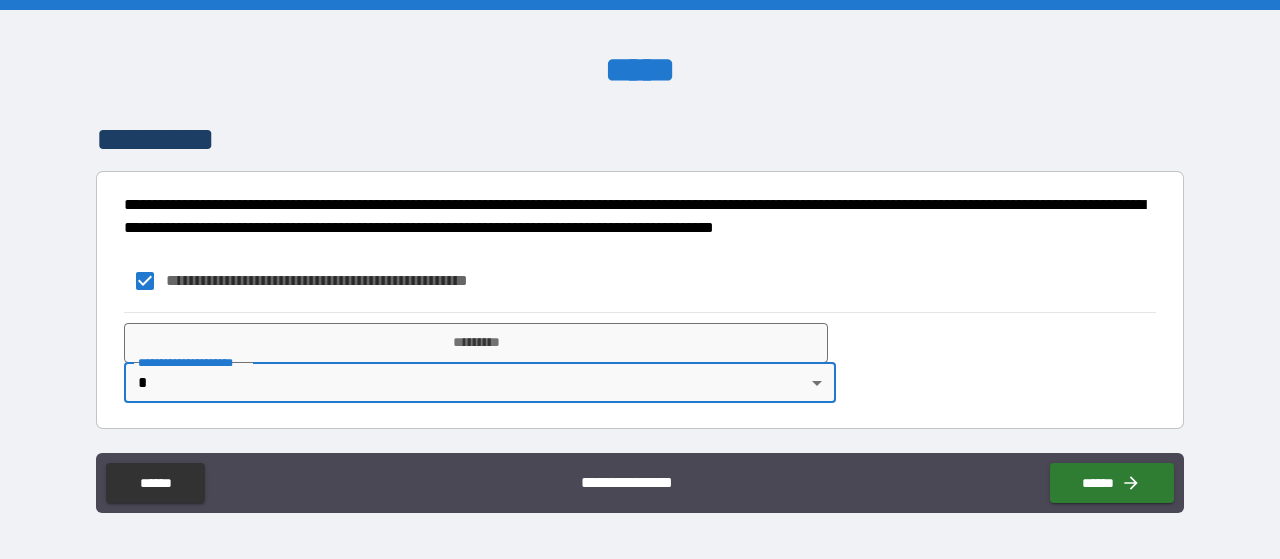 click on "**********" at bounding box center [640, 279] 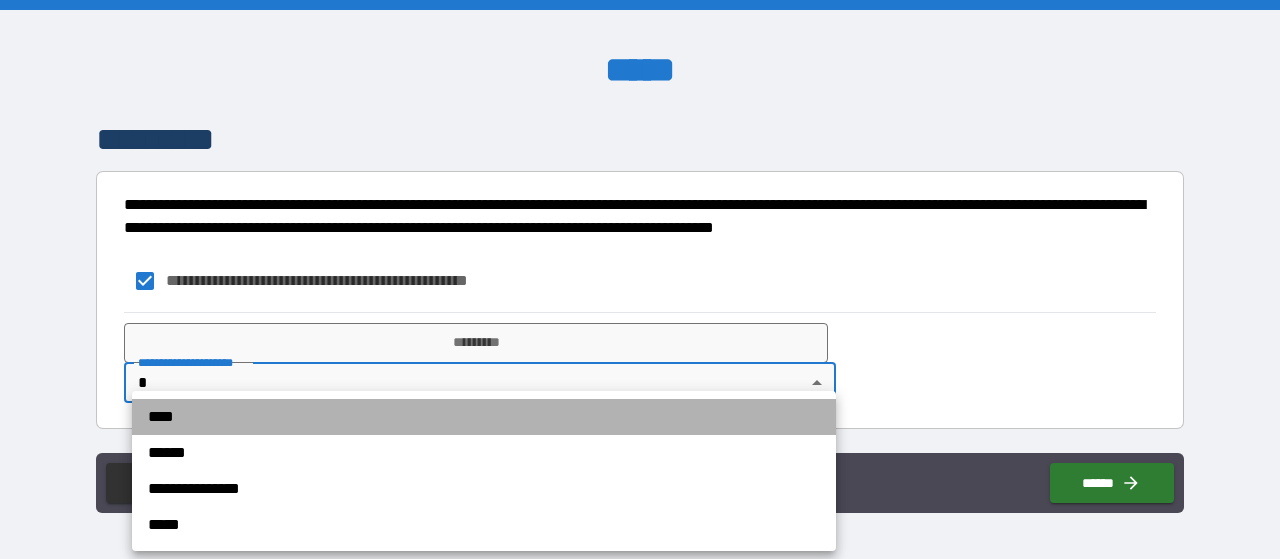 click on "****" at bounding box center [484, 417] 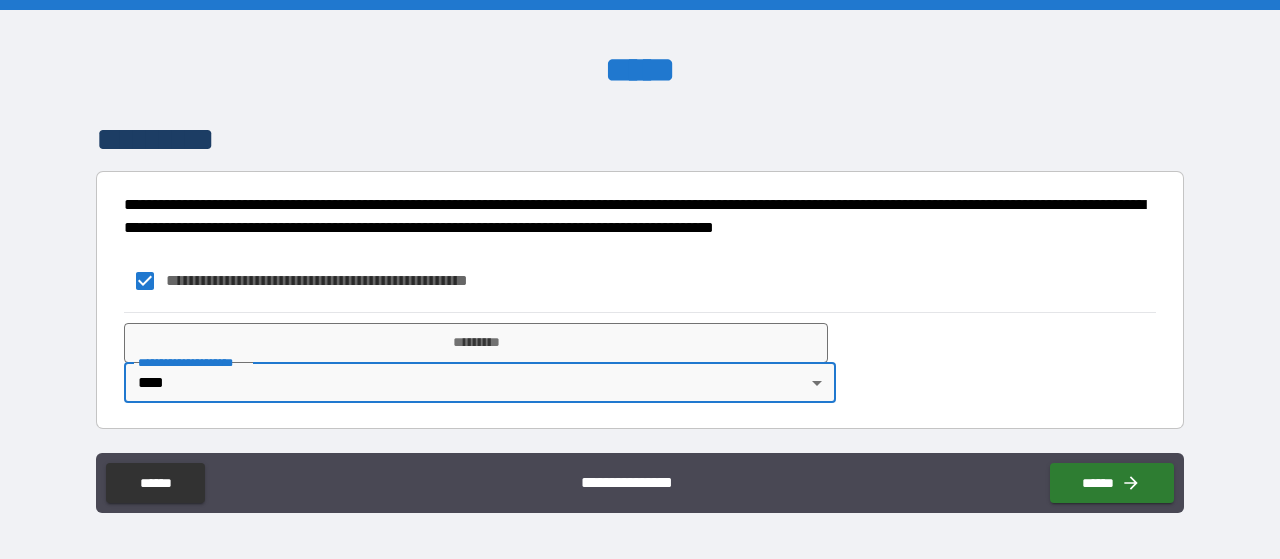scroll, scrollTop: 2748, scrollLeft: 0, axis: vertical 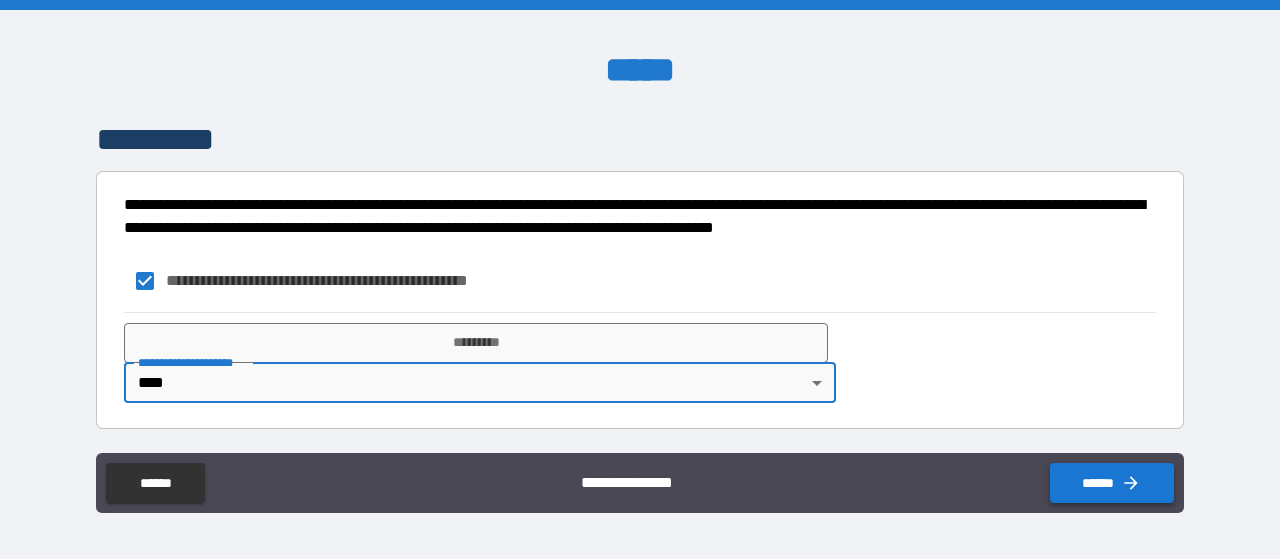 click on "******" at bounding box center (1112, 483) 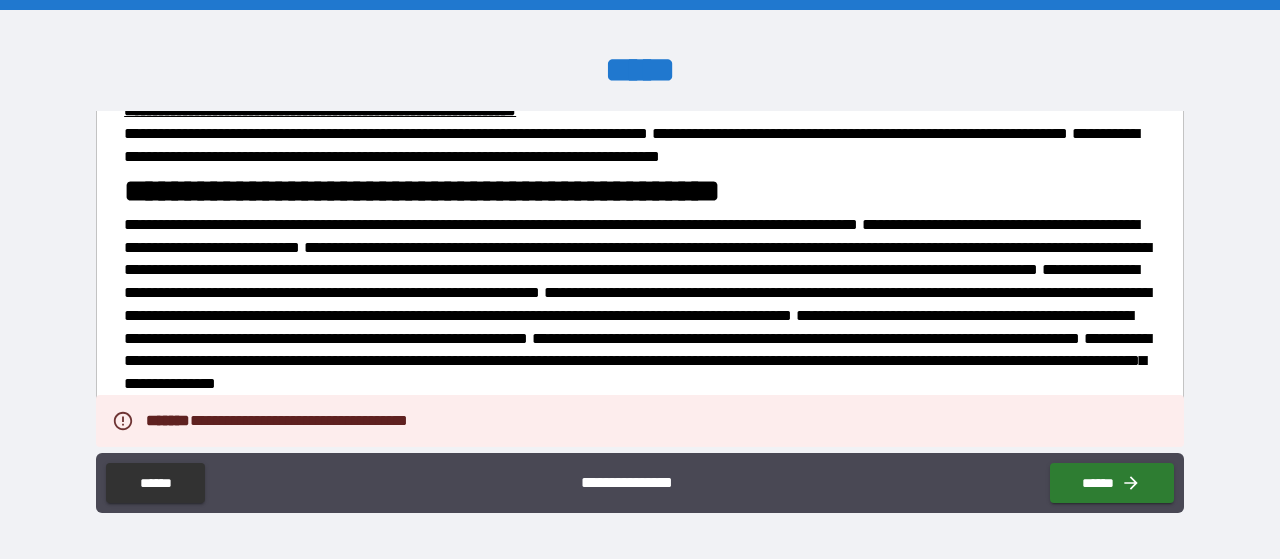 scroll, scrollTop: 212, scrollLeft: 0, axis: vertical 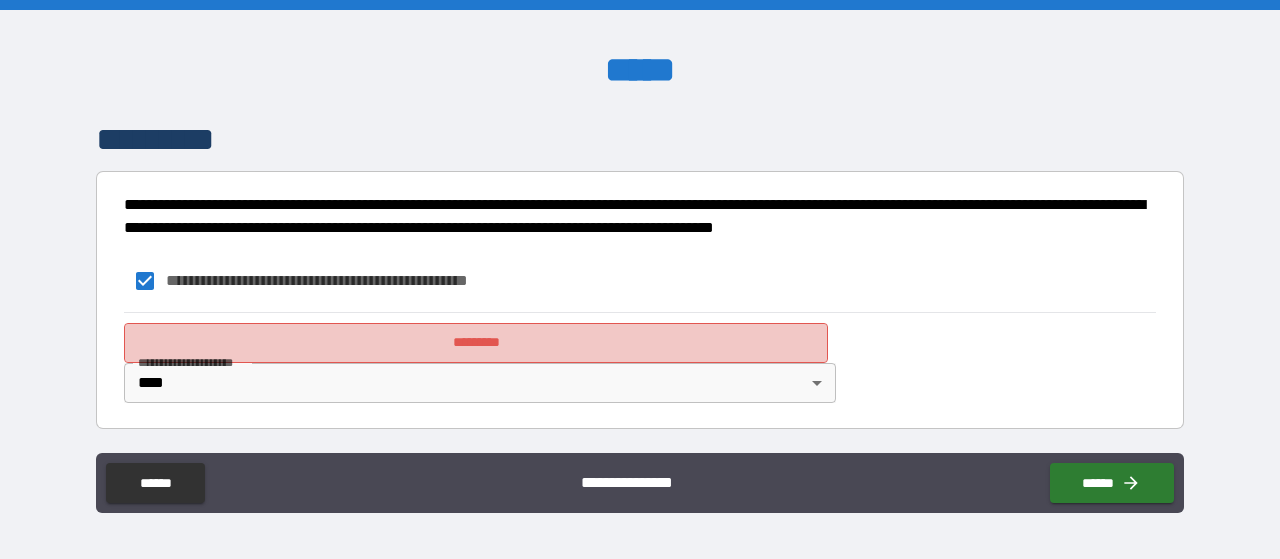 click on "*********" at bounding box center (476, 343) 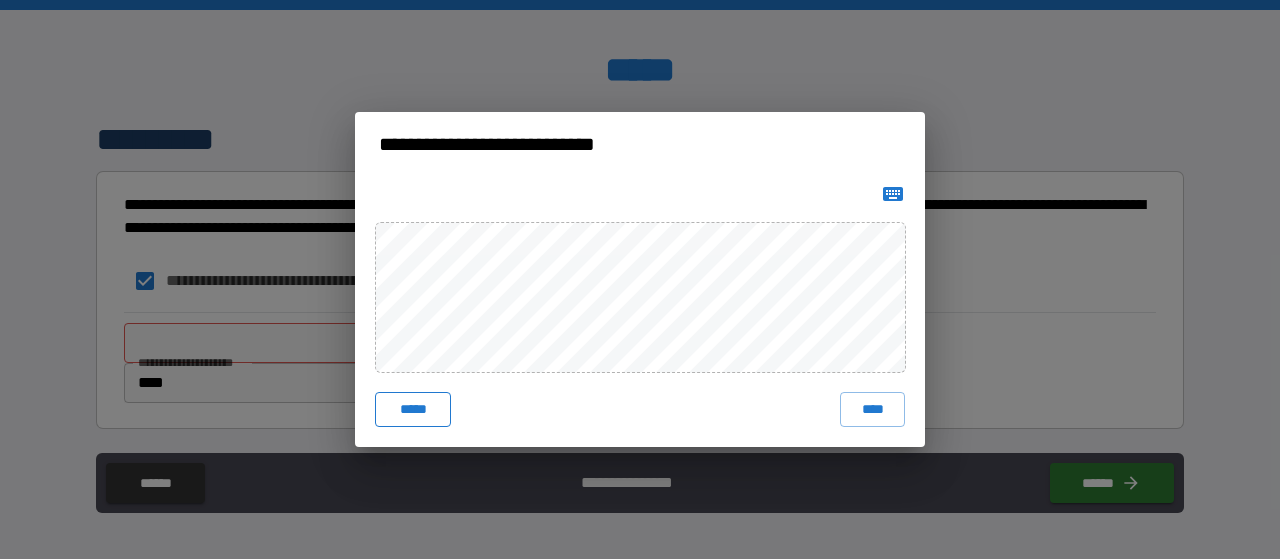 click on "*****" at bounding box center [413, 410] 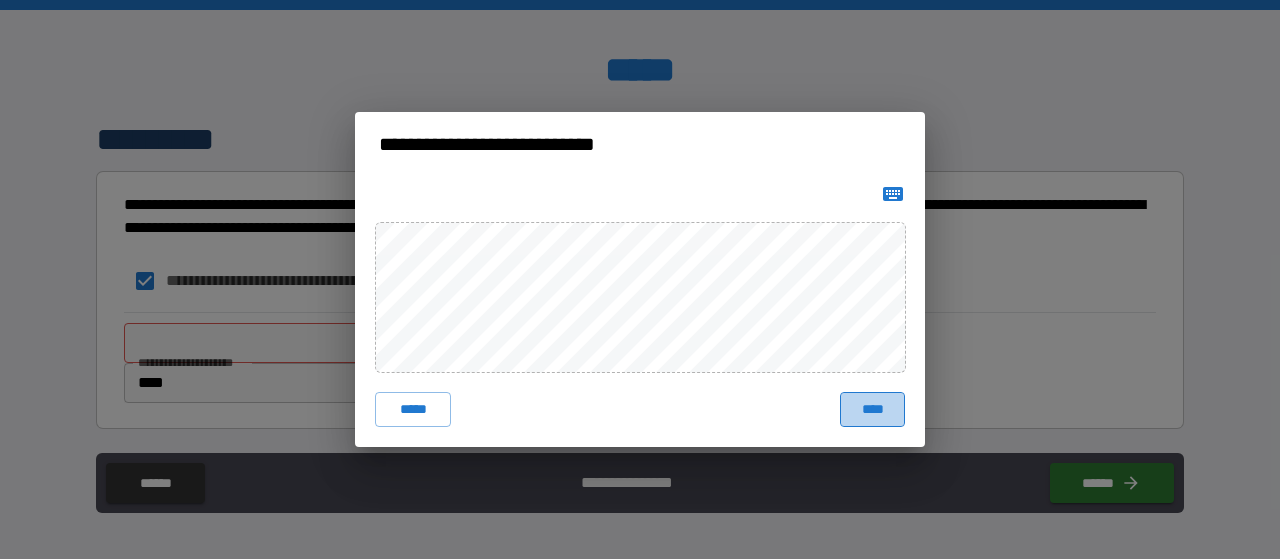 click on "****" at bounding box center (872, 410) 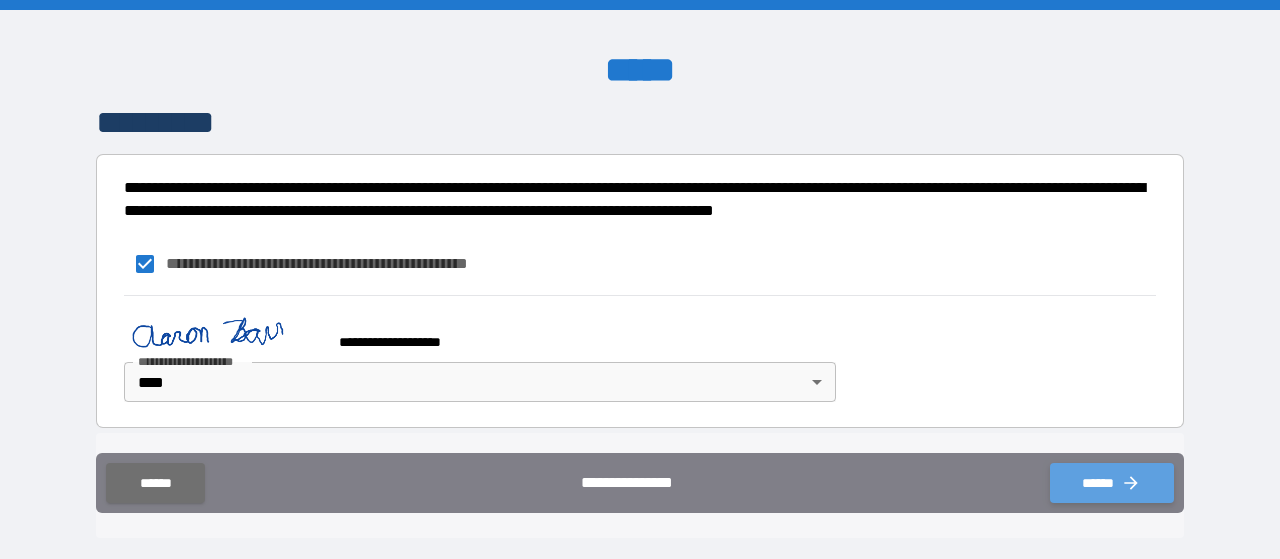 click on "******" at bounding box center [1112, 483] 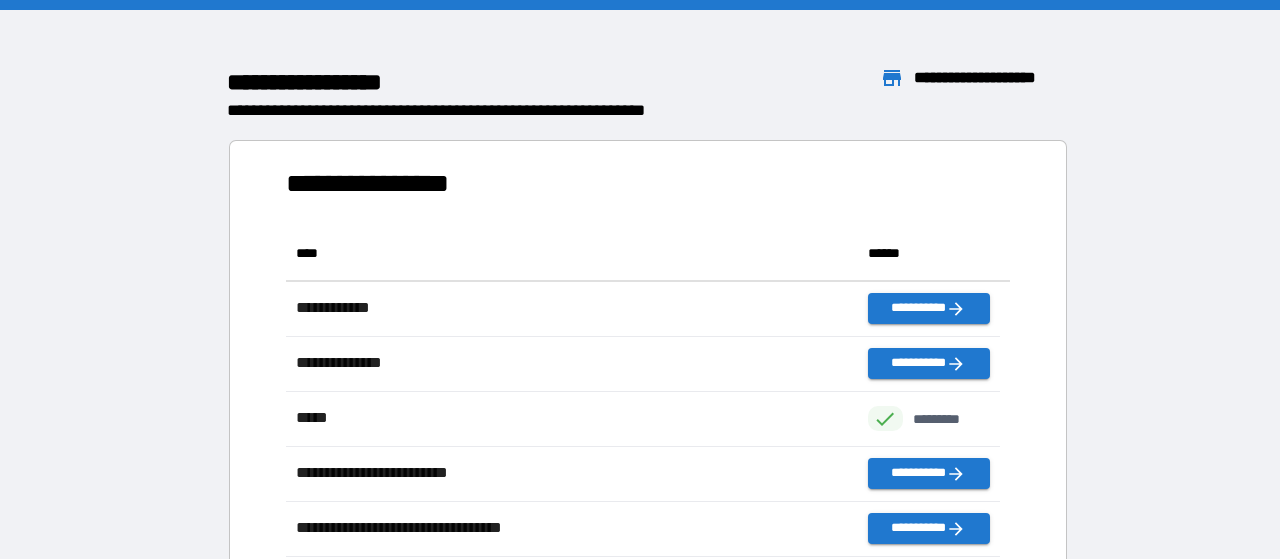 scroll, scrollTop: 16, scrollLeft: 16, axis: both 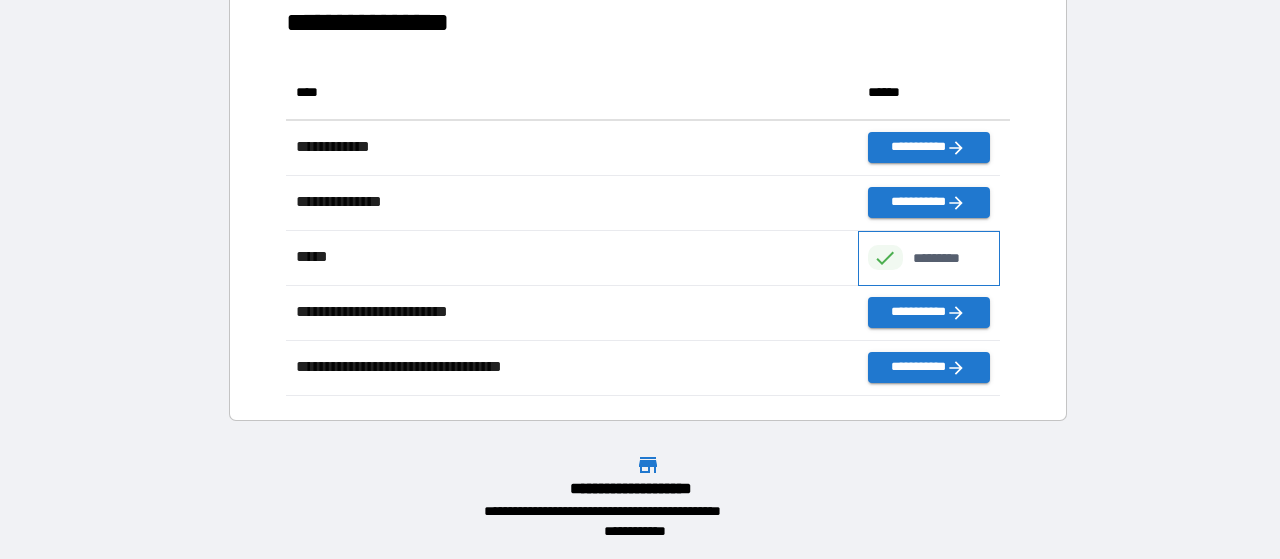 click on "*********" at bounding box center [947, 258] 